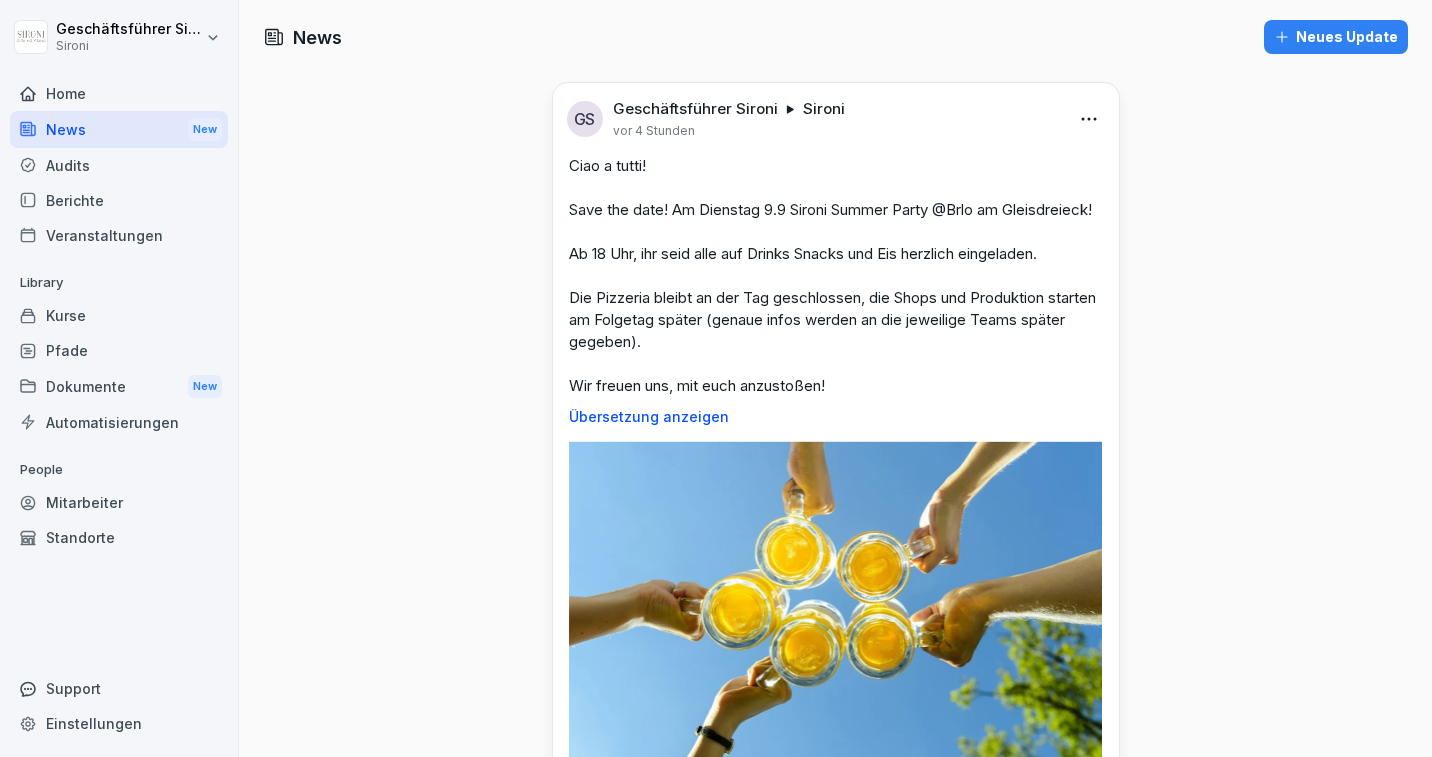 scroll, scrollTop: 0, scrollLeft: 0, axis: both 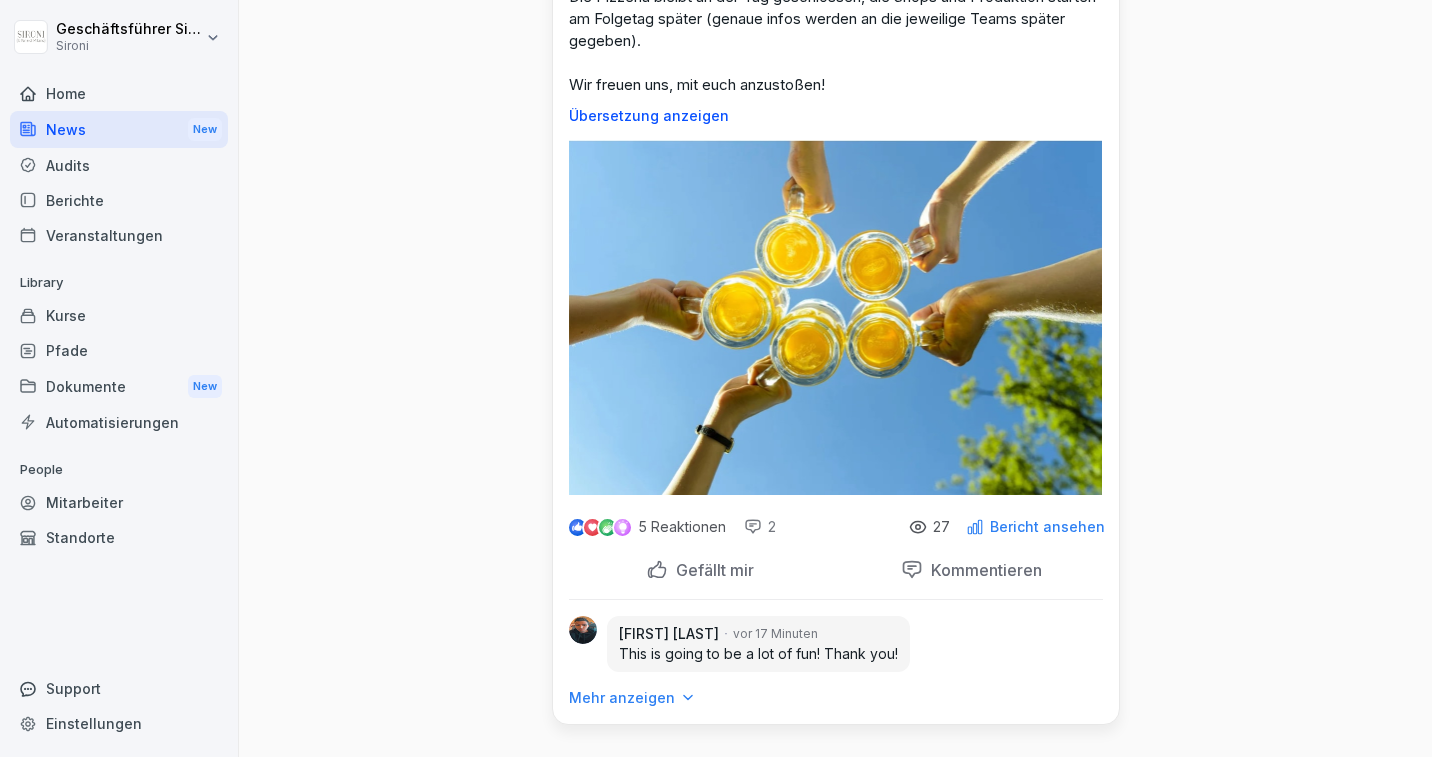 click on "Home" at bounding box center [119, 93] 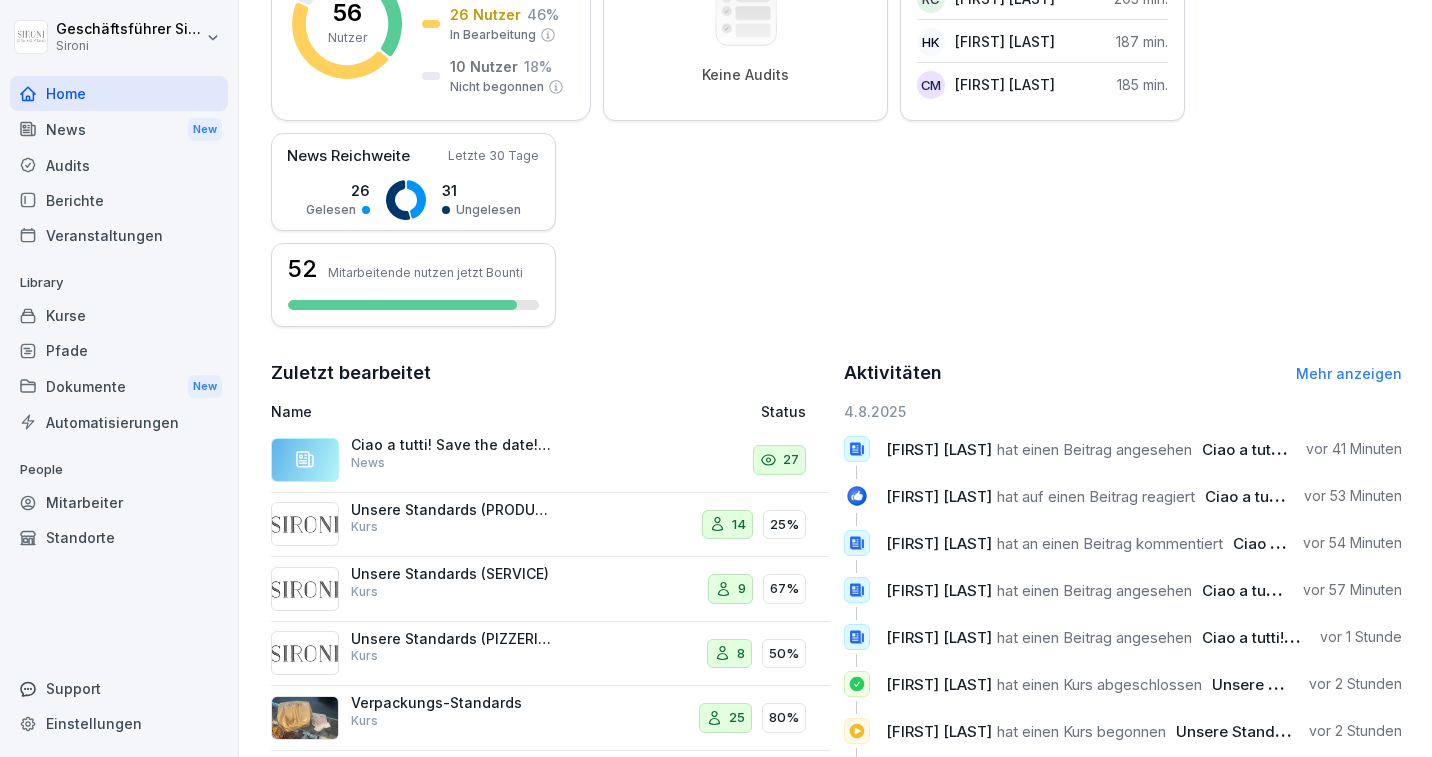 scroll, scrollTop: 464, scrollLeft: 0, axis: vertical 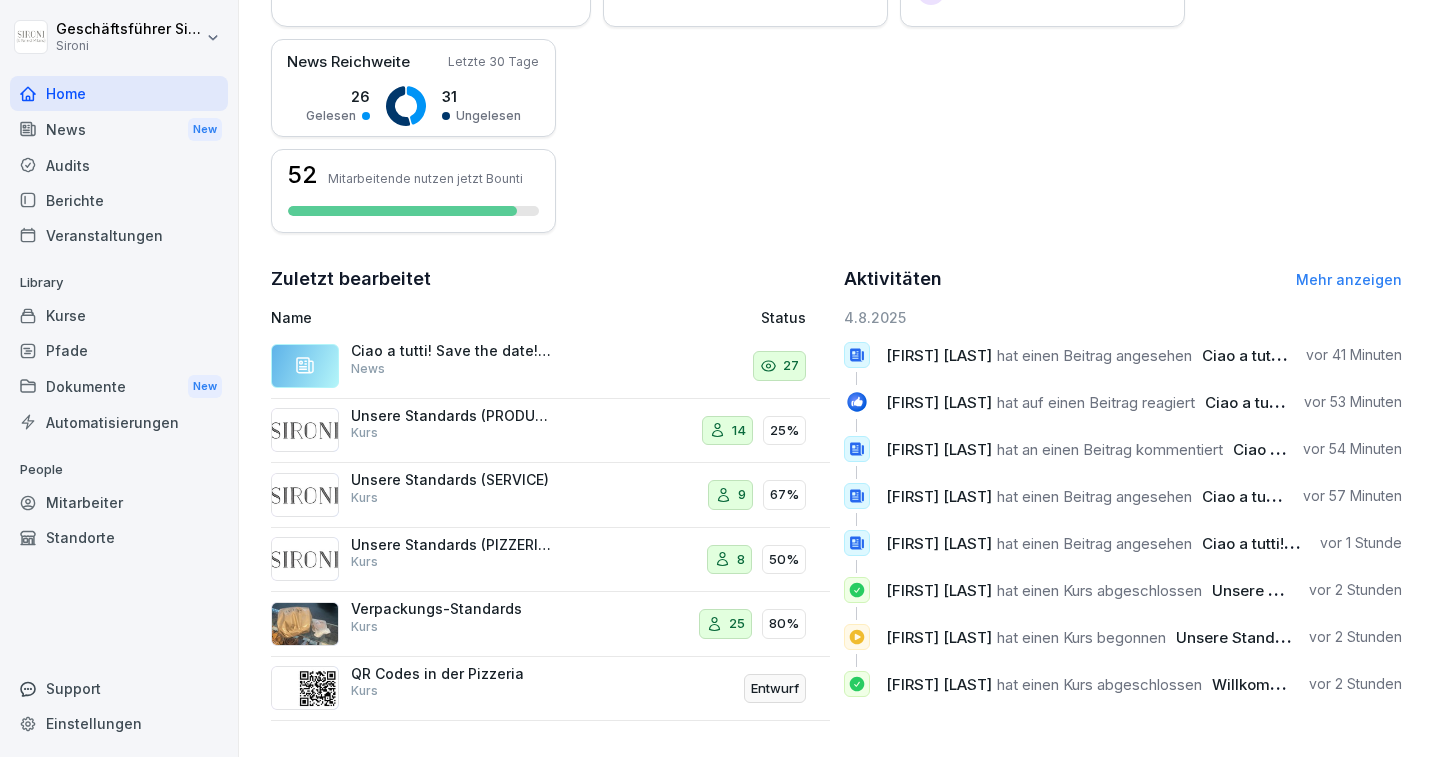 click on "Mitarbeiter" at bounding box center [119, 502] 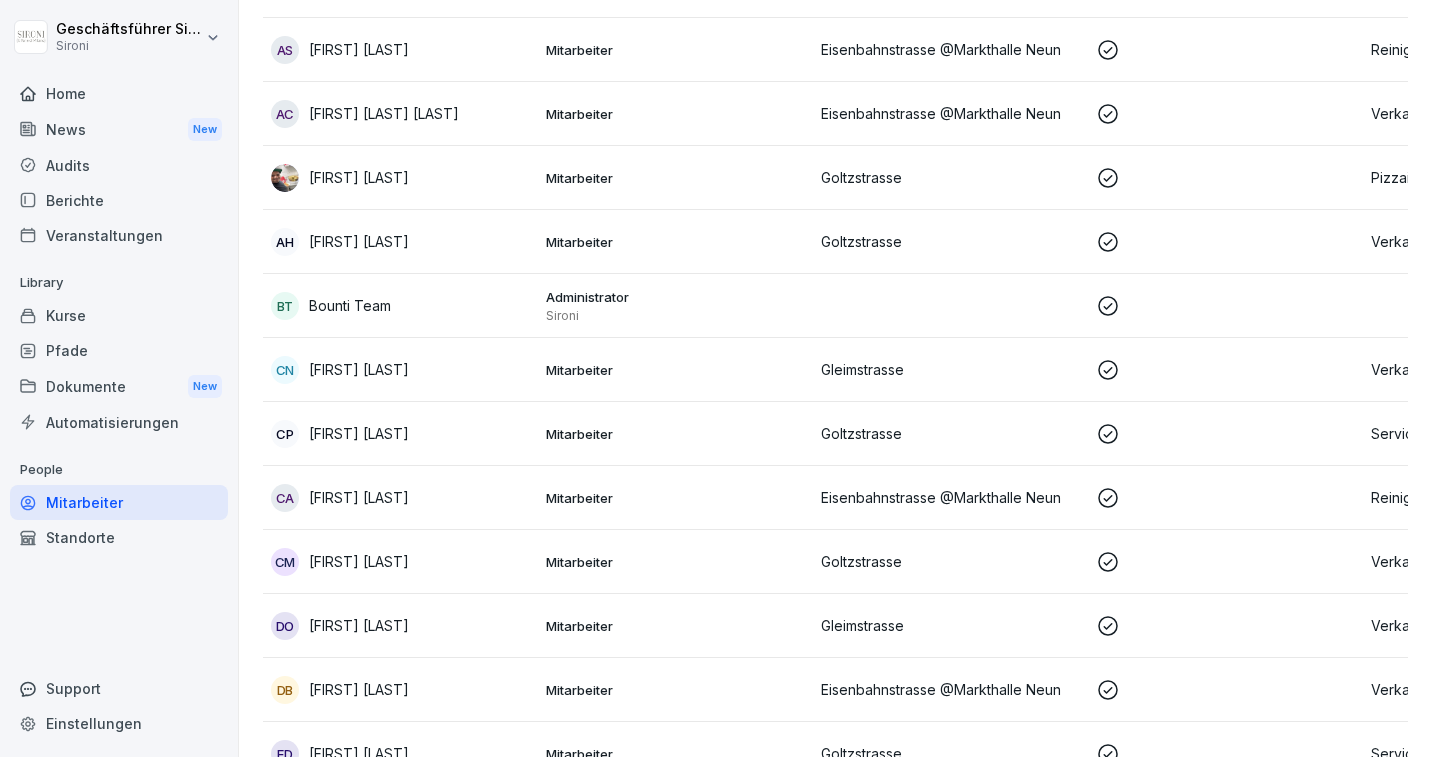 scroll, scrollTop: 20, scrollLeft: 0, axis: vertical 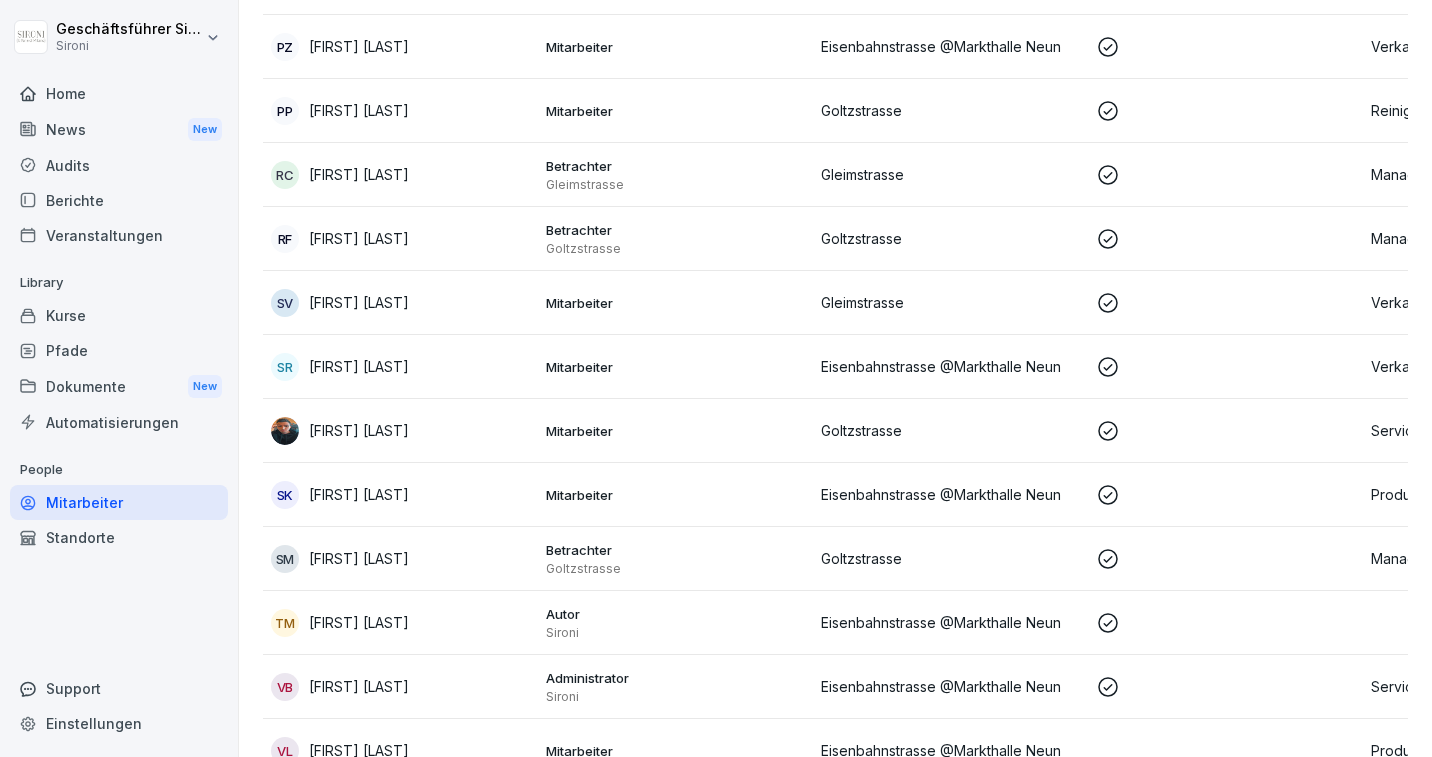 click on "[FIRST] [LAST]" at bounding box center [359, 238] 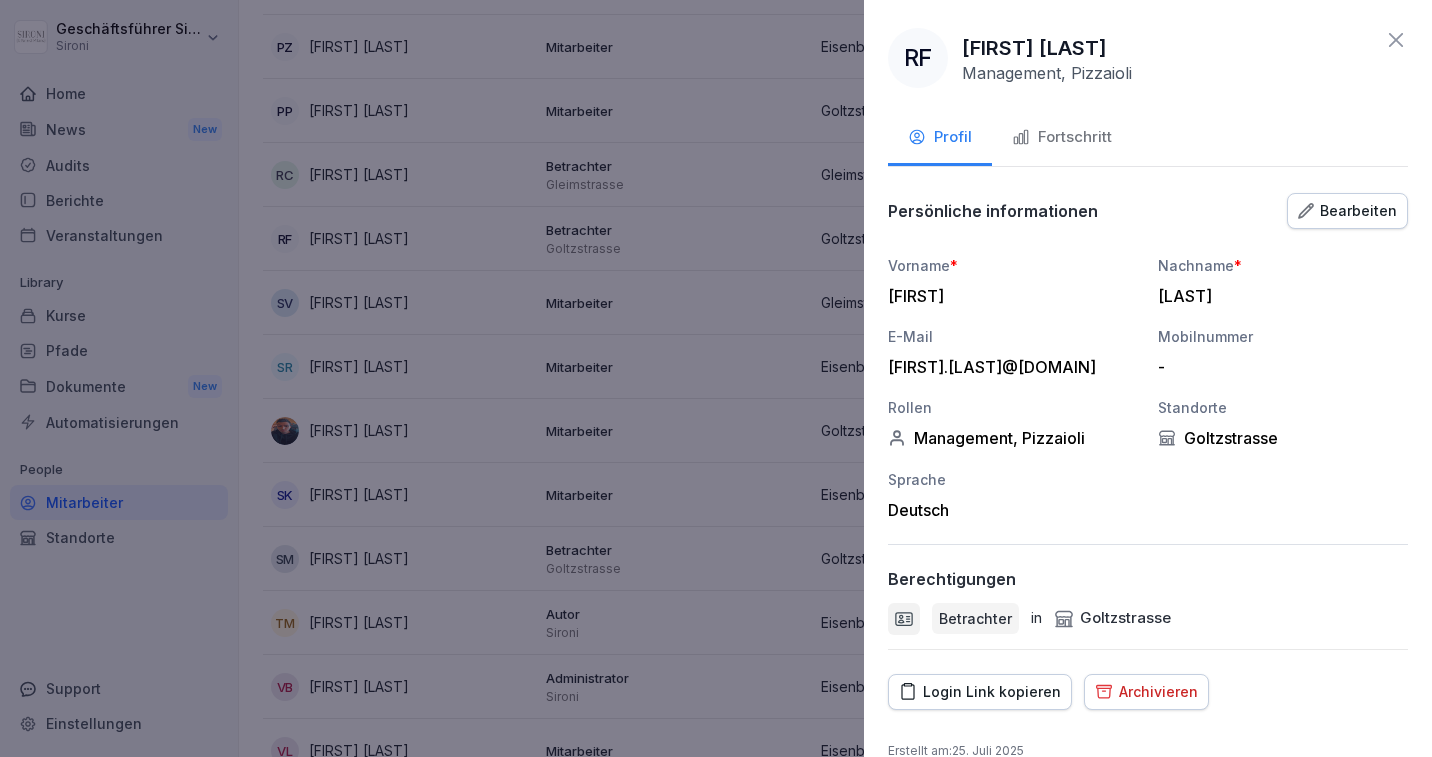 click on "Fortschritt" at bounding box center (1062, 139) 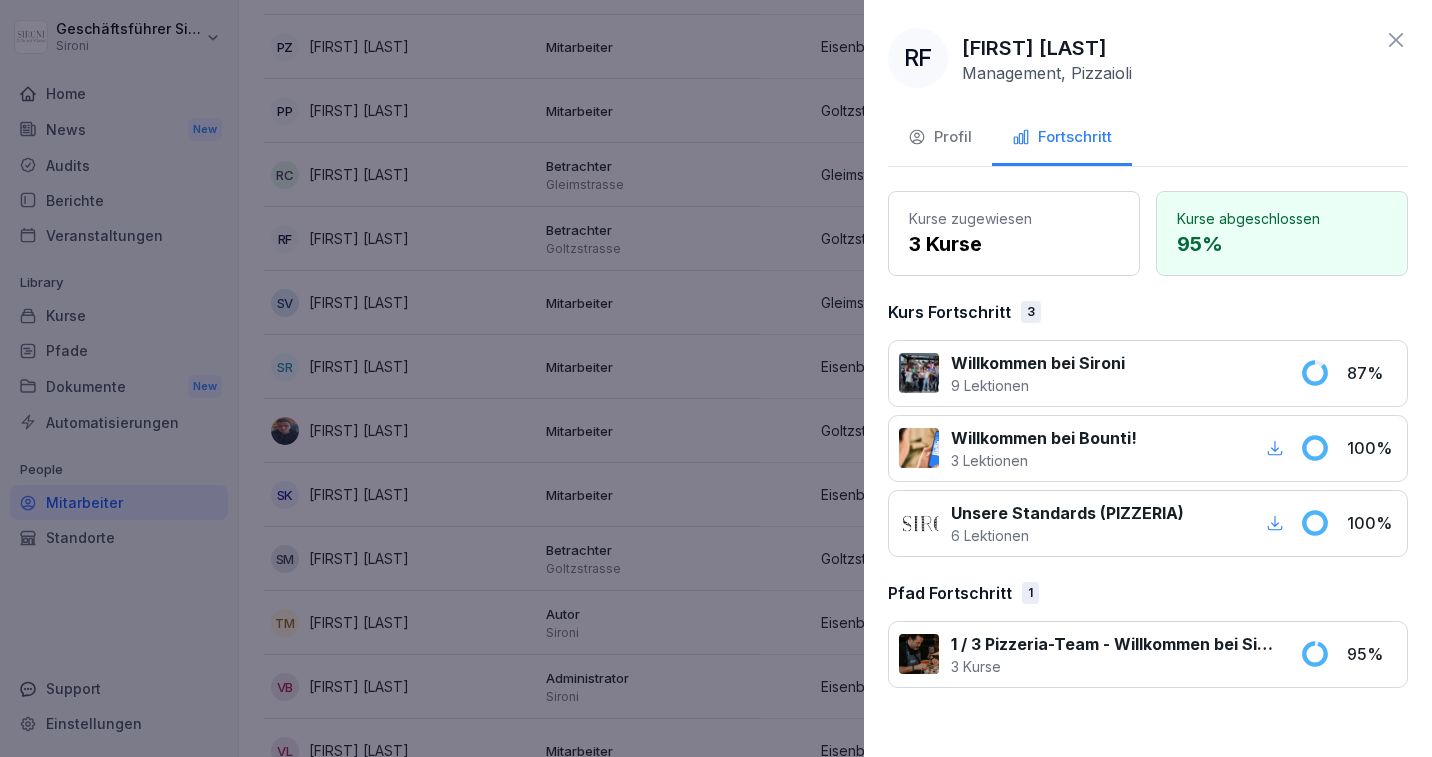 click 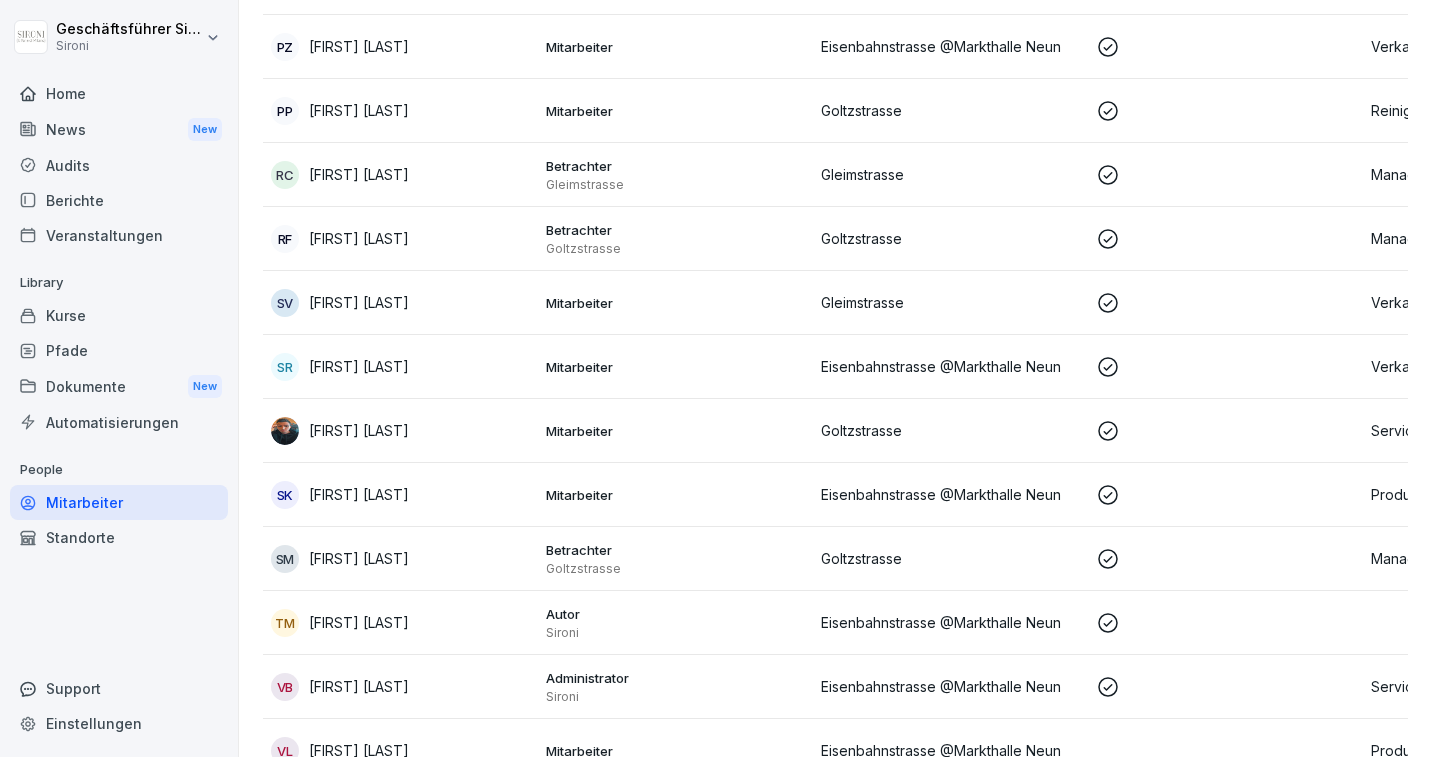 click on "[FIRST] [LAST]" at bounding box center [359, 558] 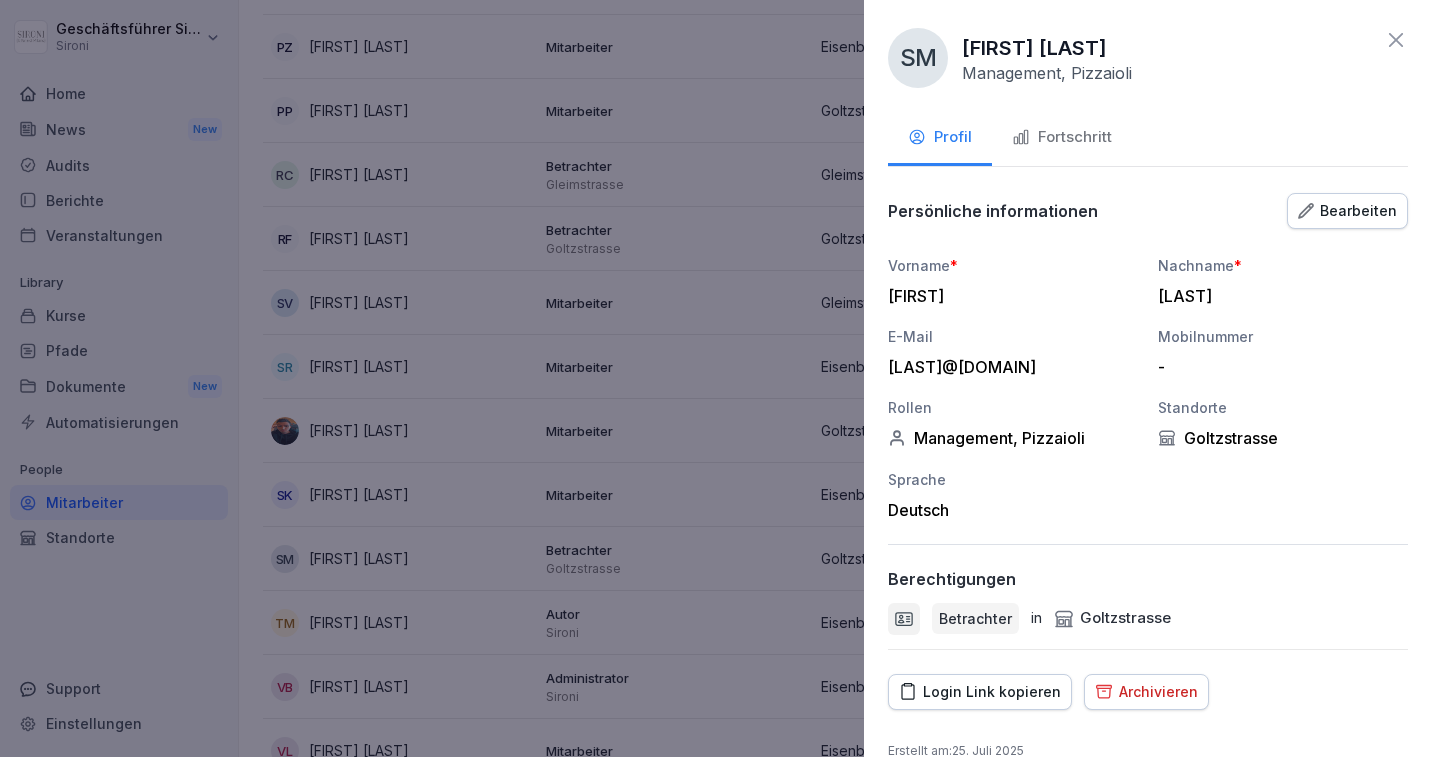 click on "Fortschritt" at bounding box center (1062, 137) 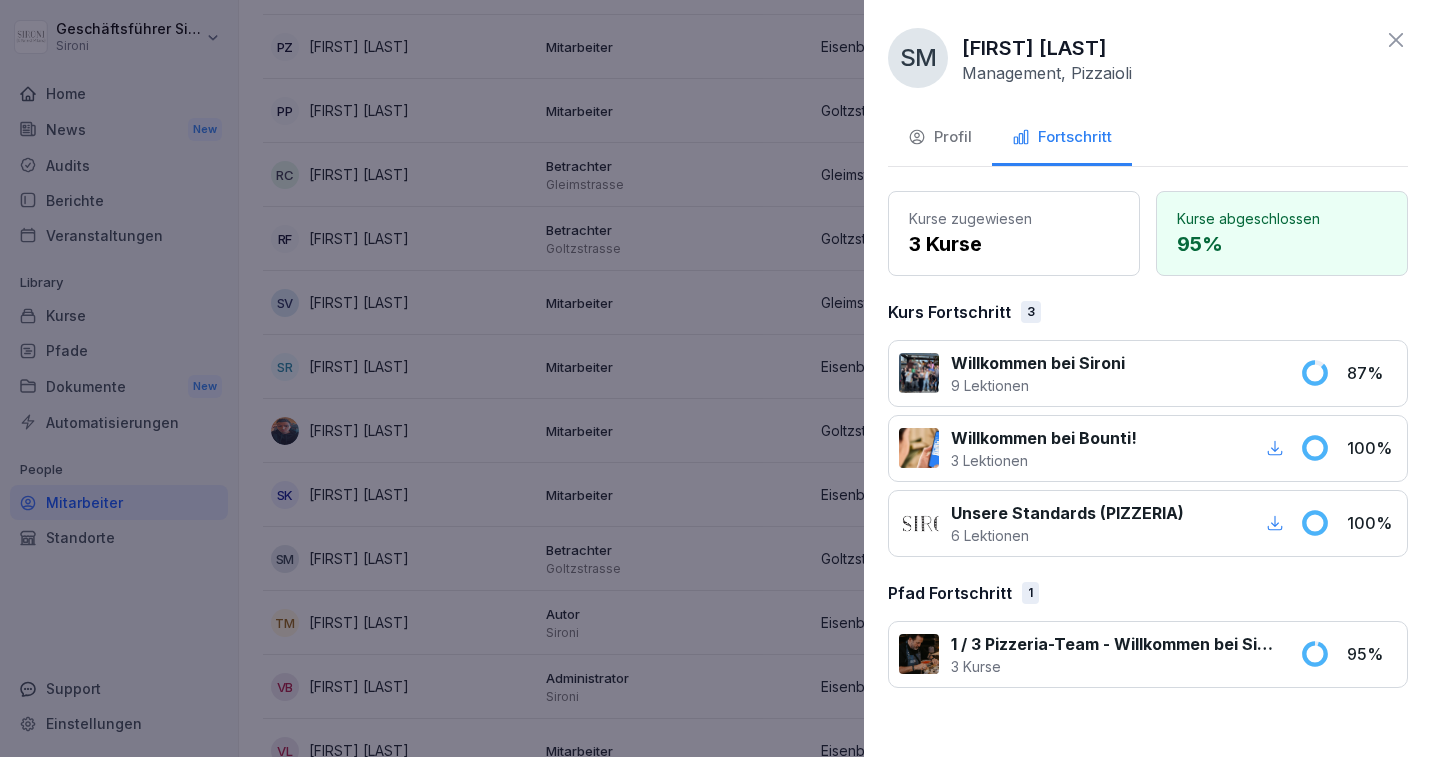 click 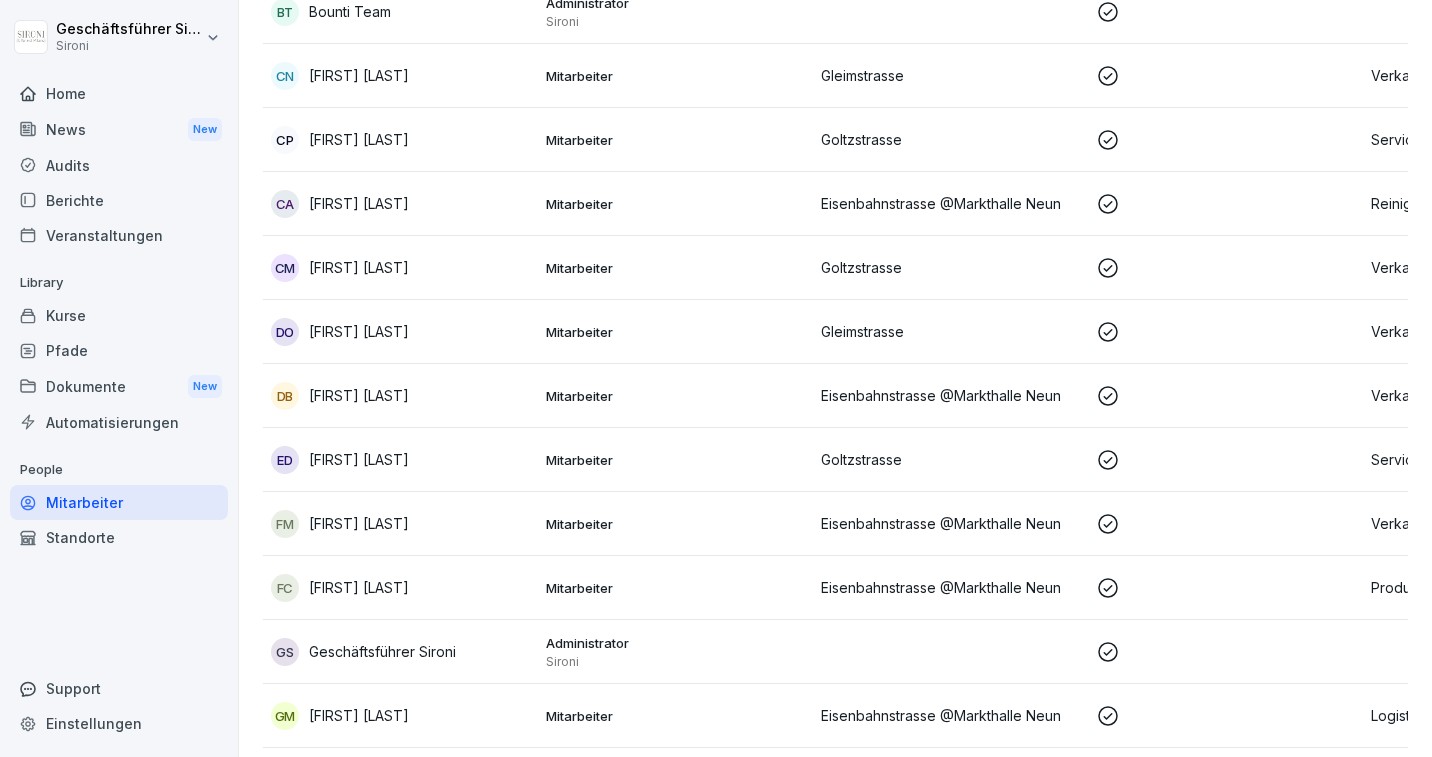 scroll, scrollTop: 0, scrollLeft: 0, axis: both 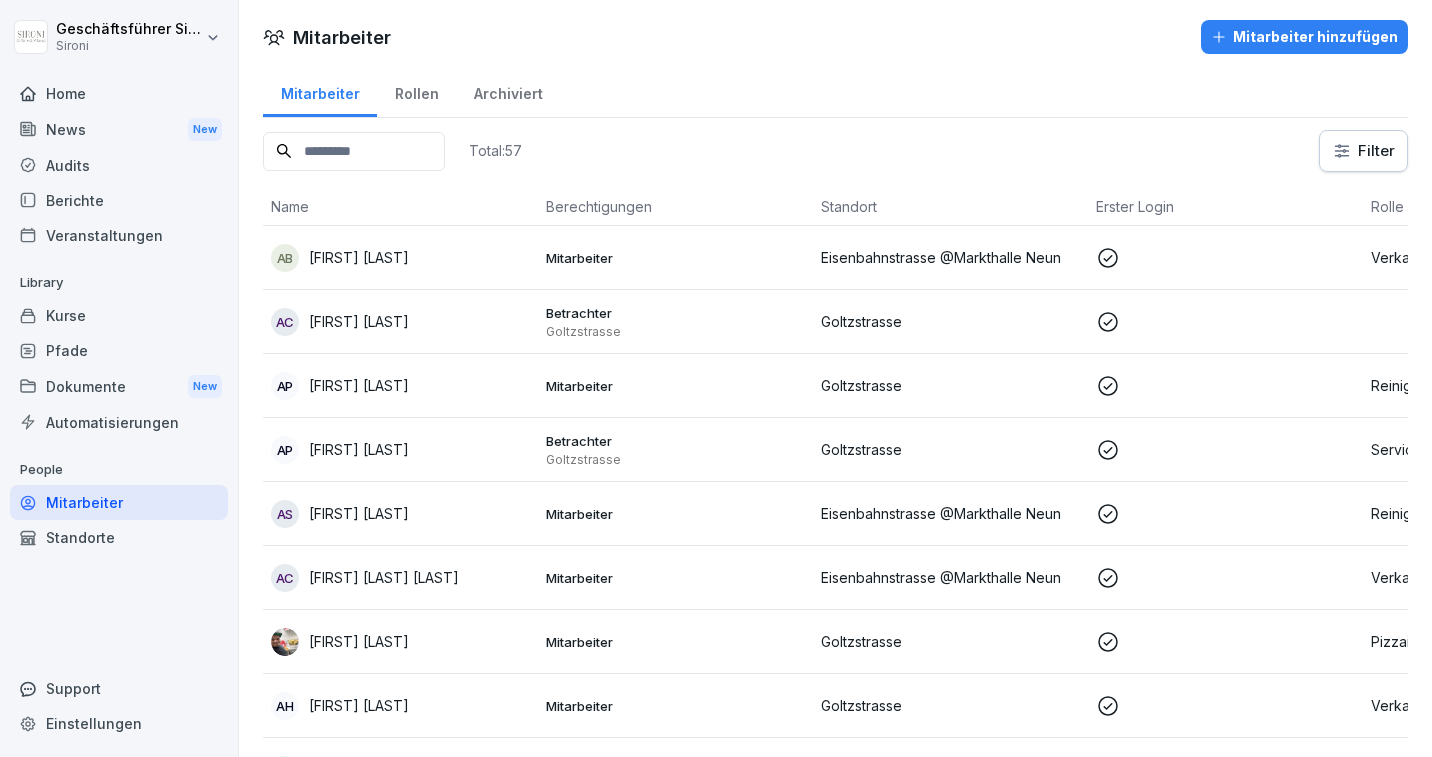 click on "[FIRST] [LAST]" at bounding box center [359, 449] 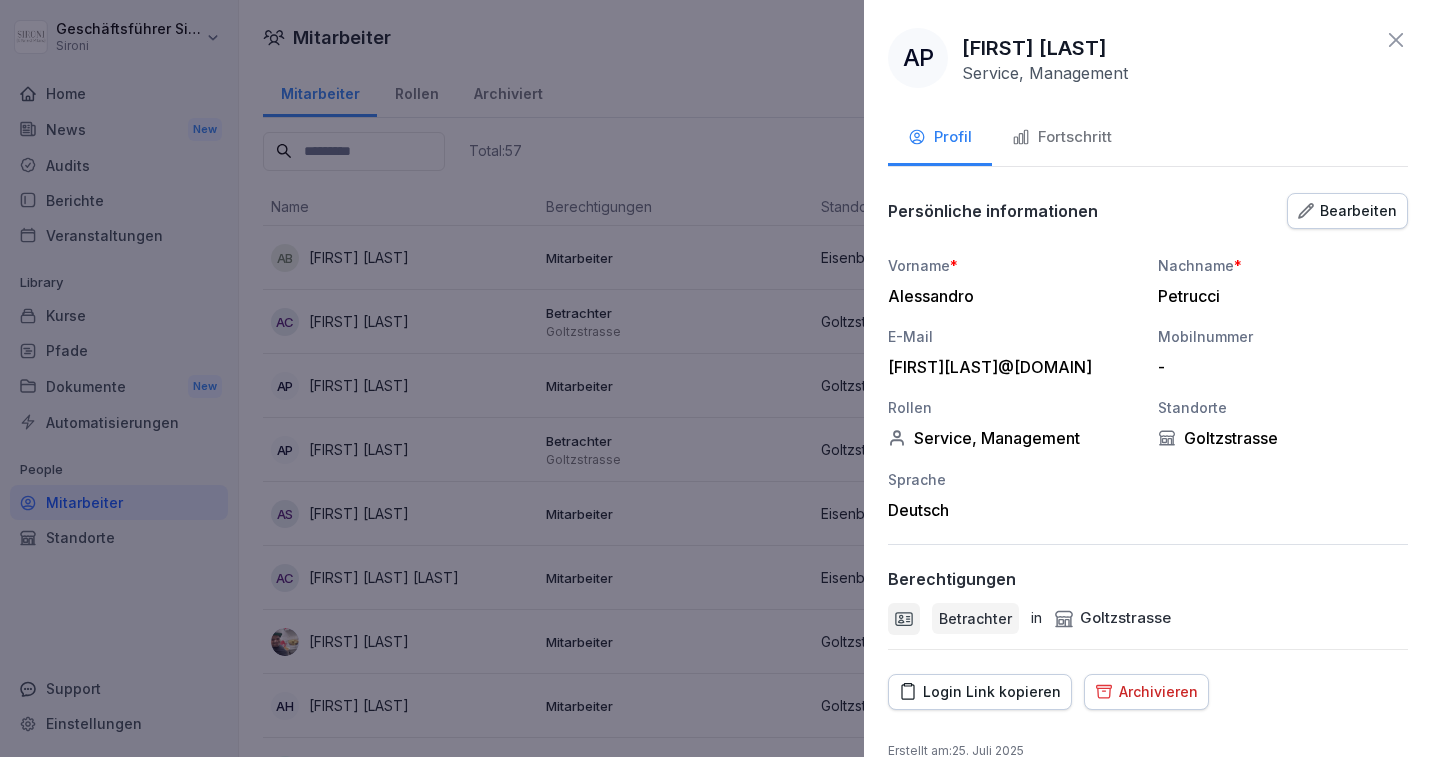 click on "Bearbeiten" at bounding box center [1347, 211] 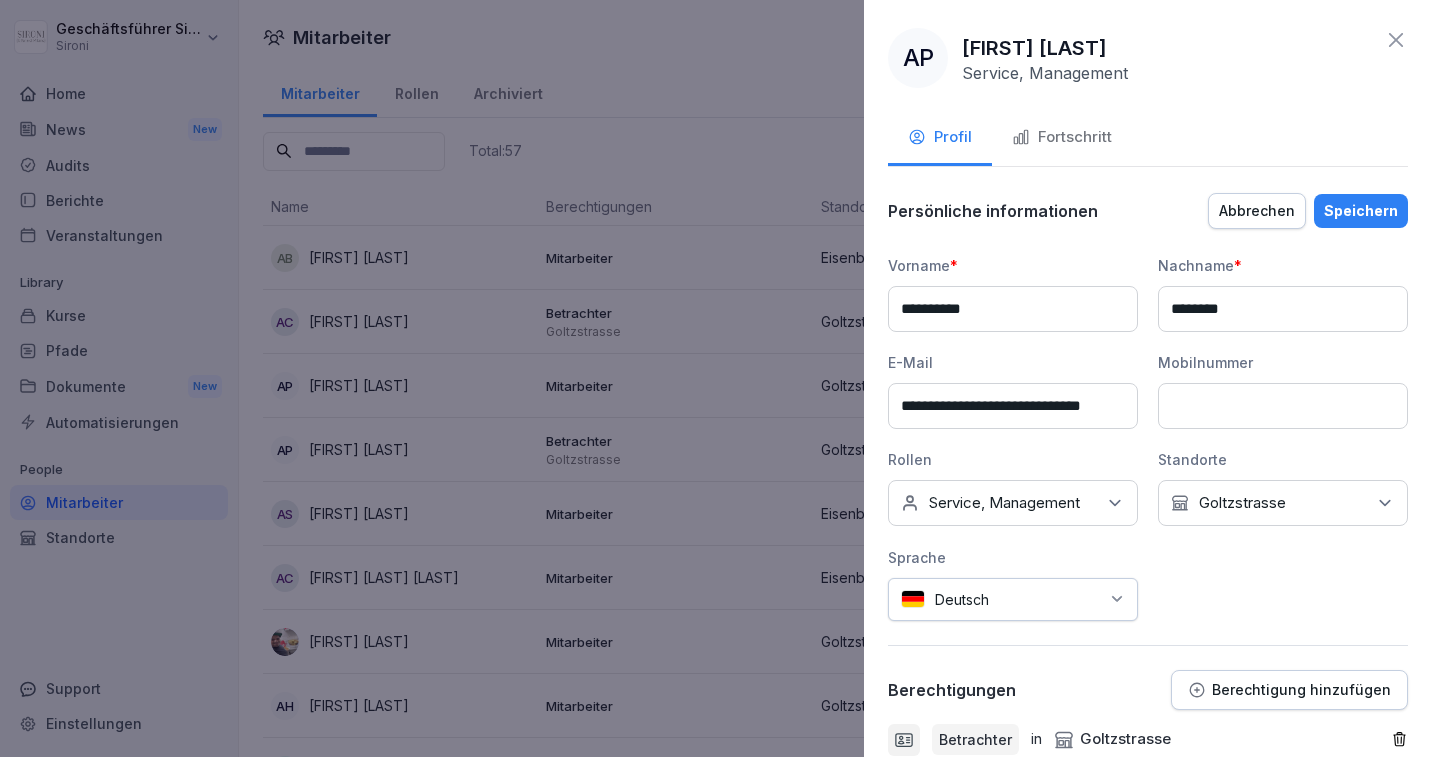 click on "**********" at bounding box center [1013, 406] 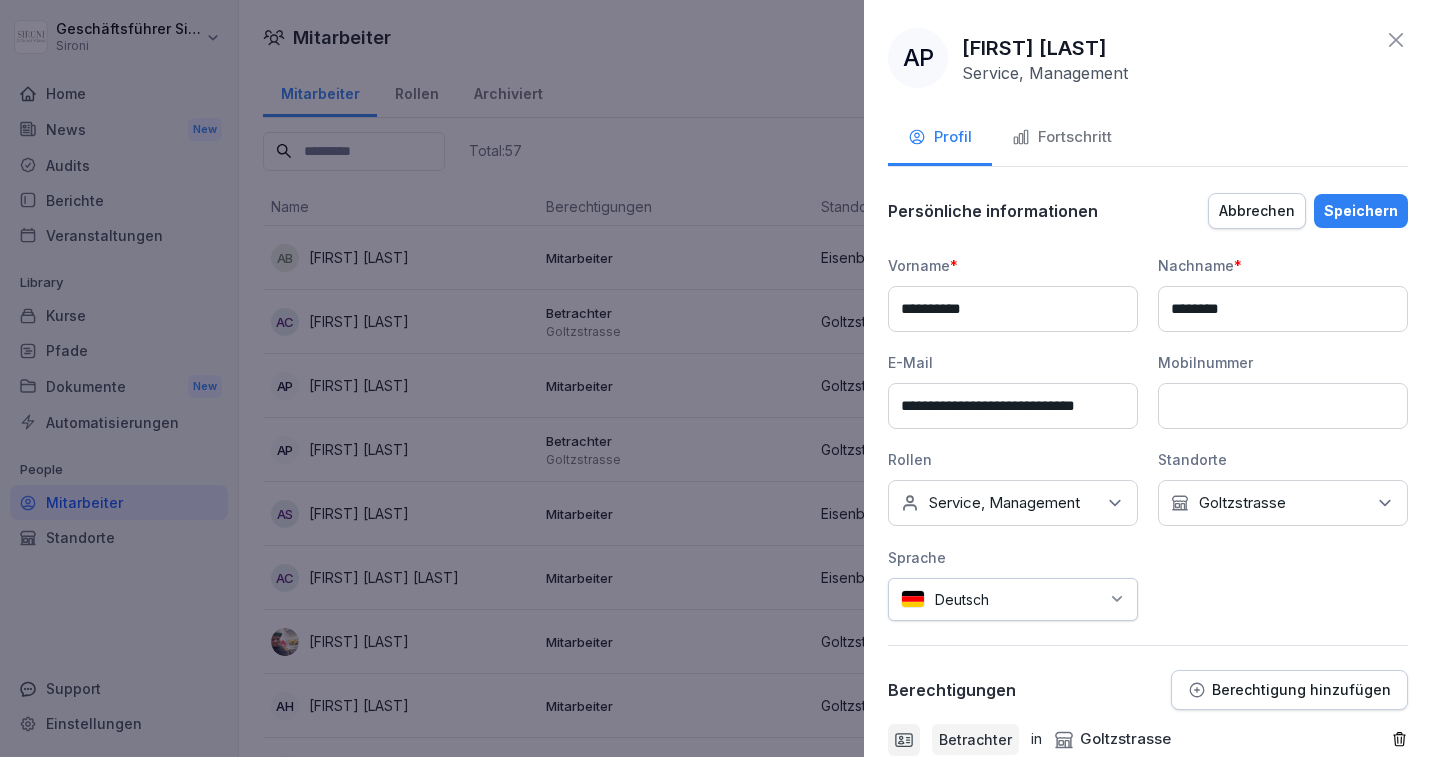 type on "**********" 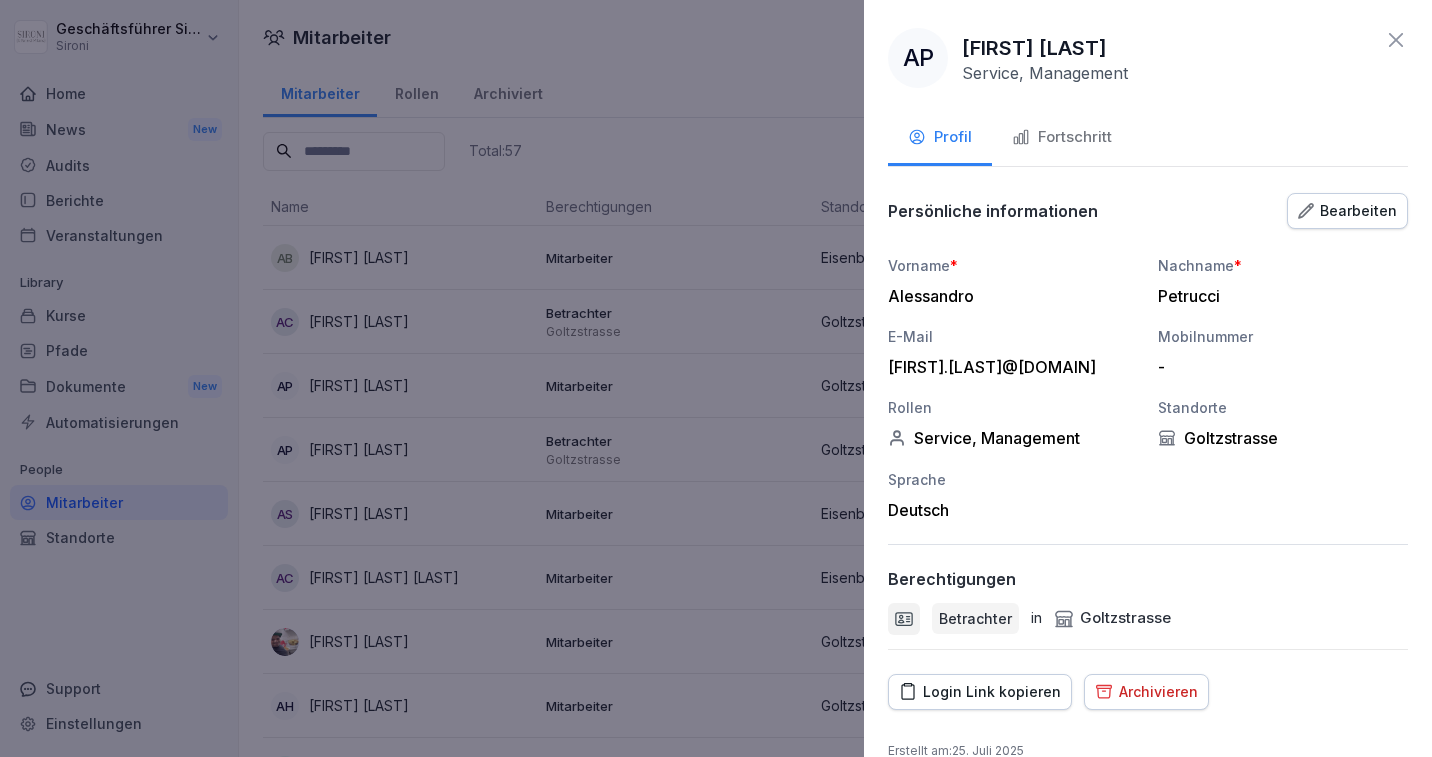 click 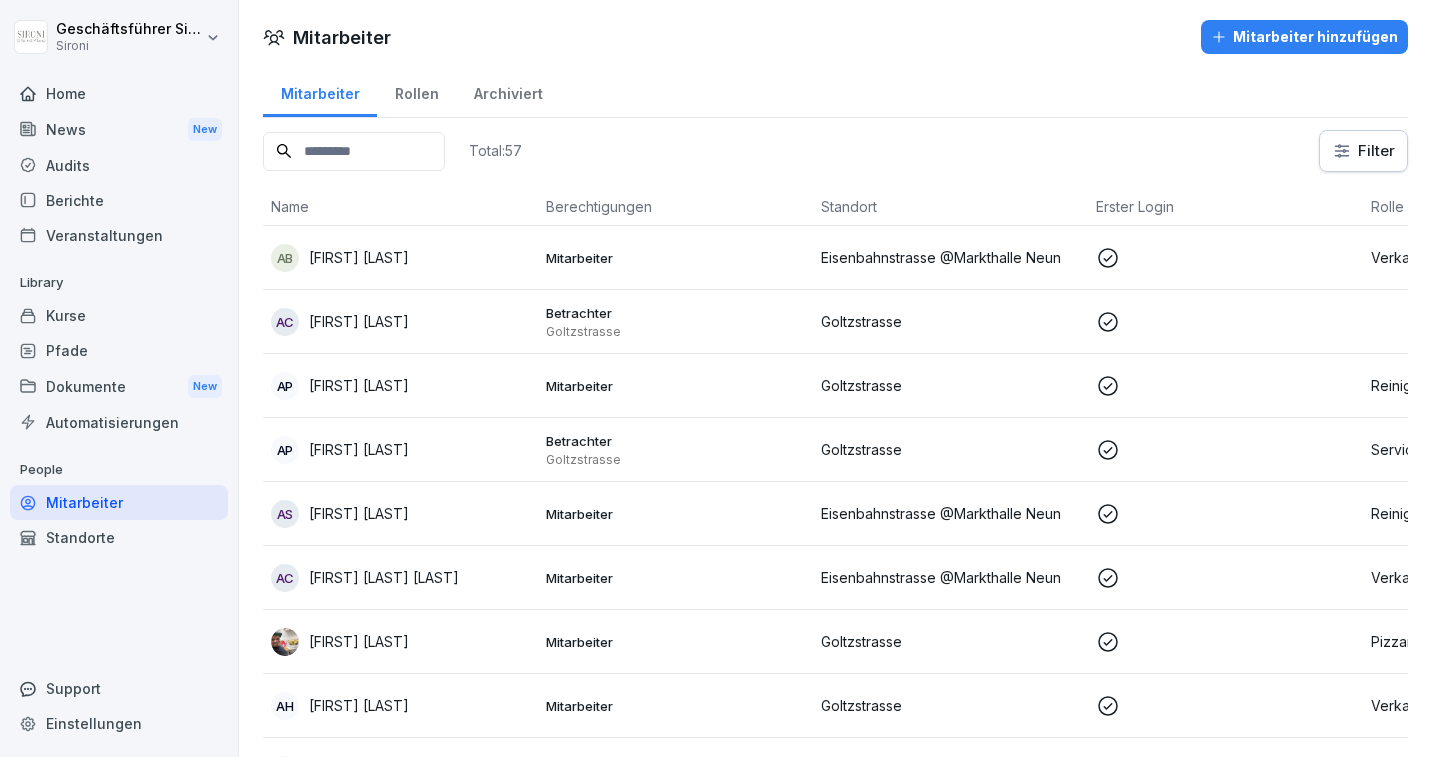 click on "Home" at bounding box center [119, 93] 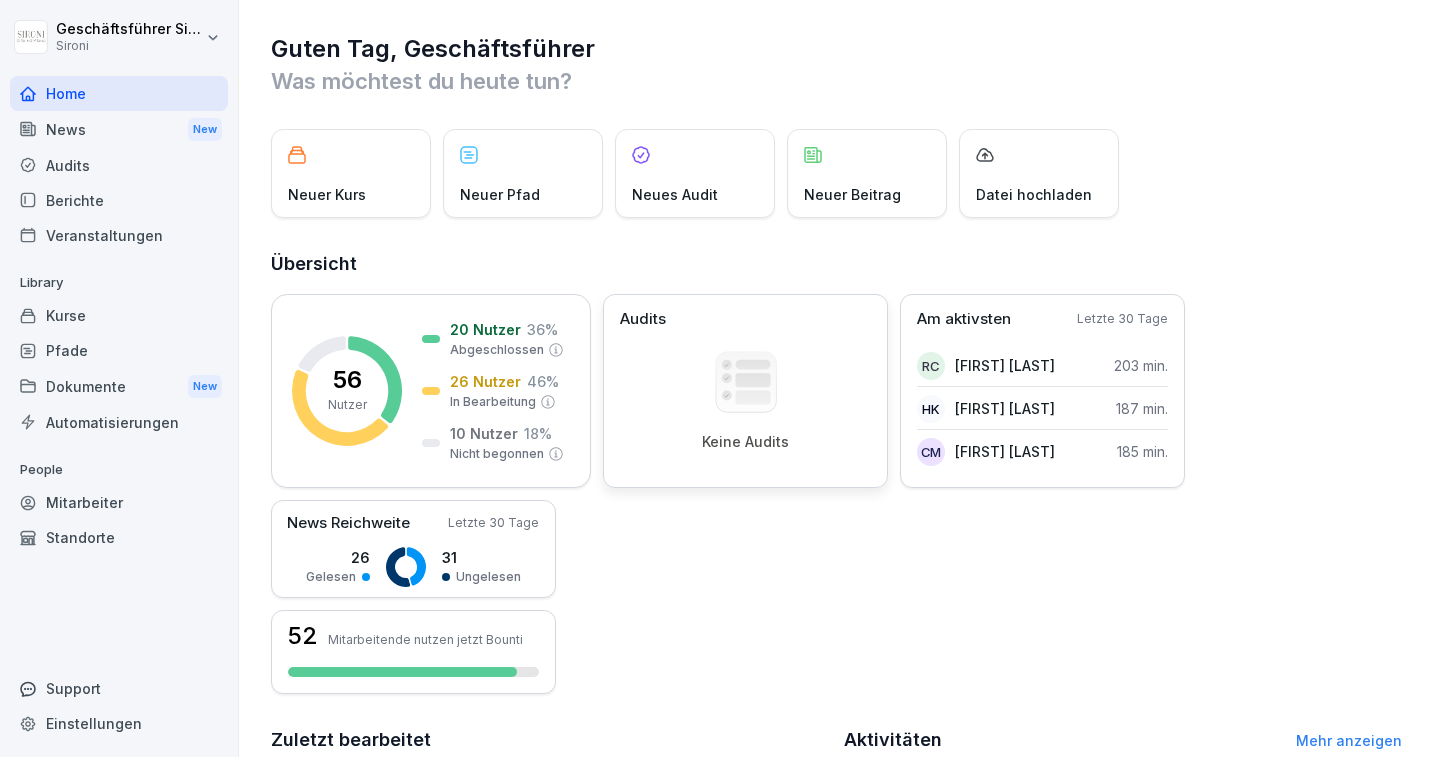 scroll, scrollTop: 0, scrollLeft: 0, axis: both 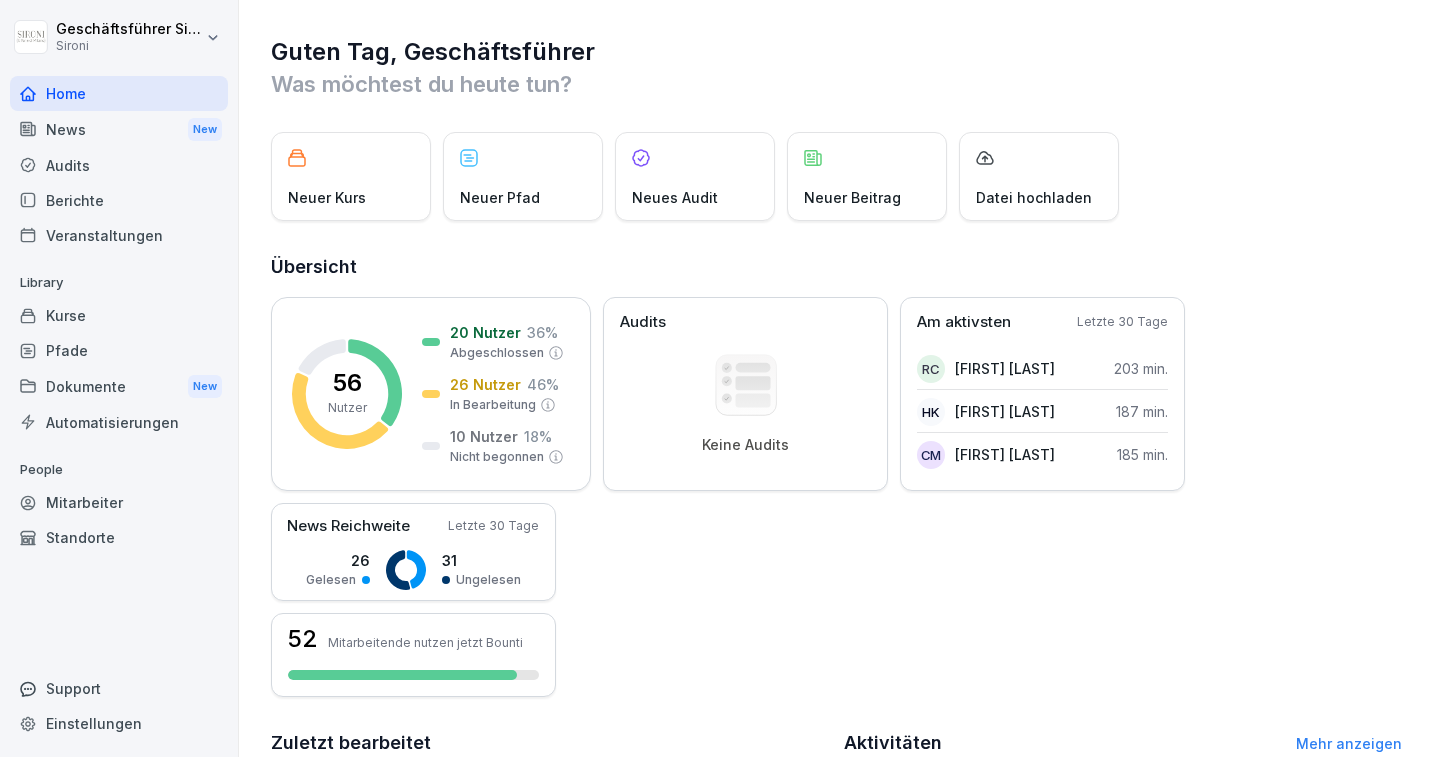 click on "Kurse" at bounding box center [119, 315] 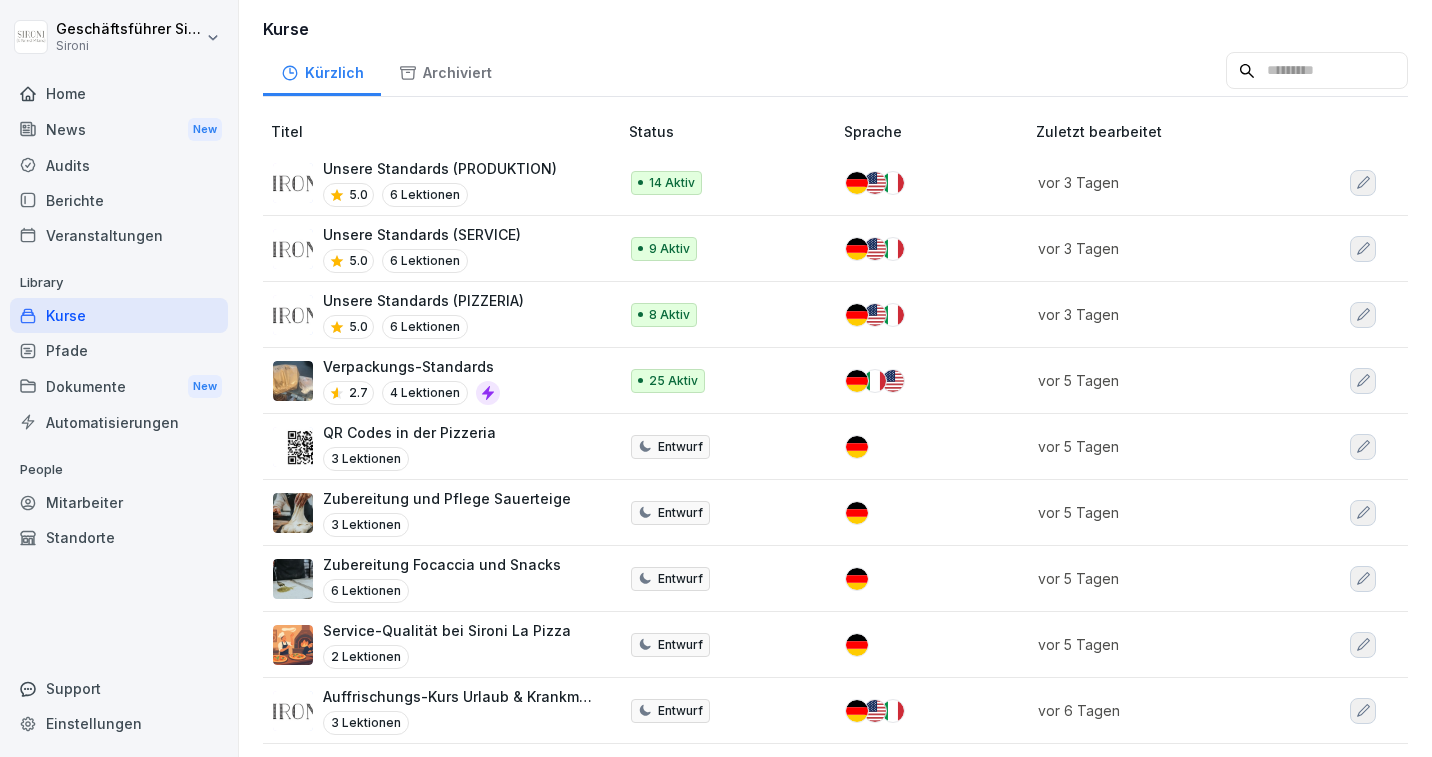scroll, scrollTop: 0, scrollLeft: 0, axis: both 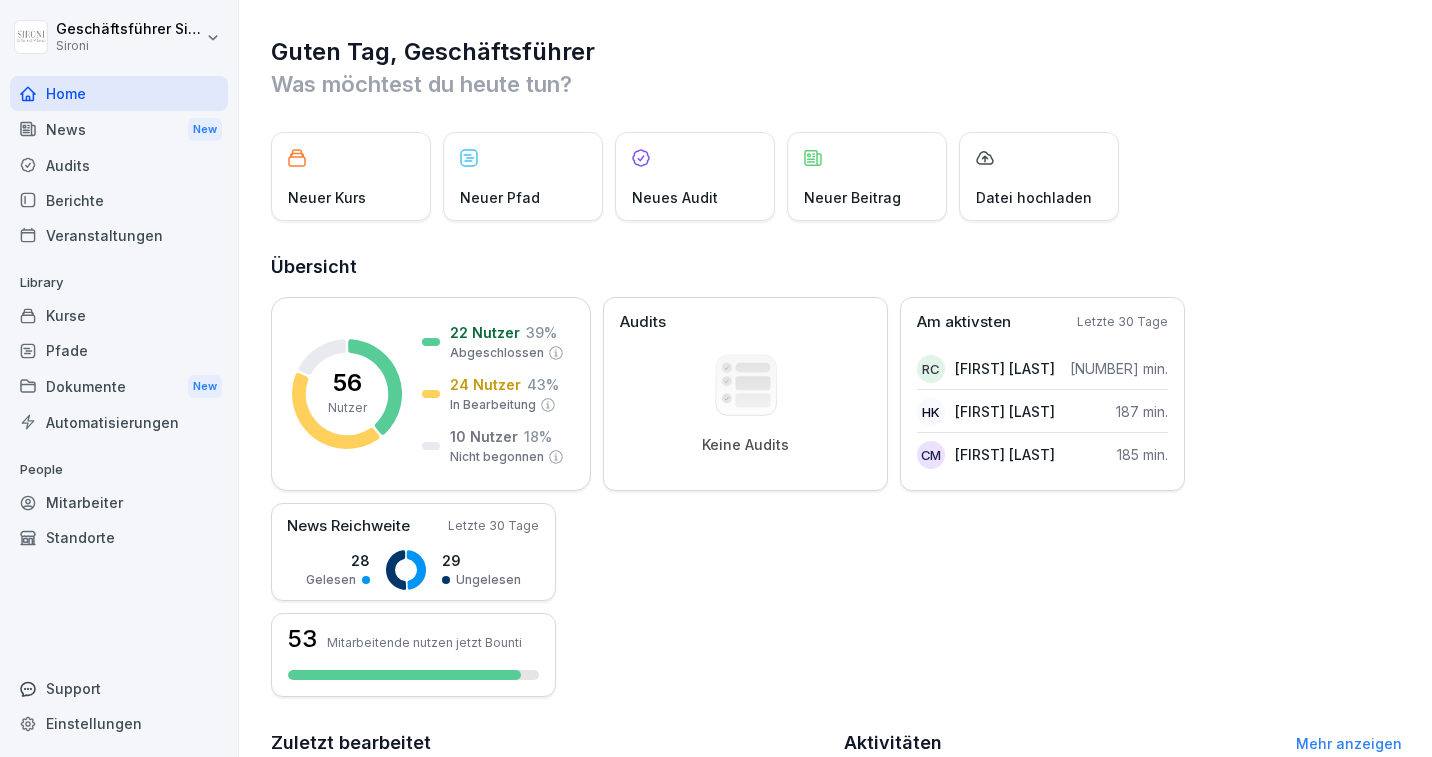 click on "Kurse" at bounding box center [119, 315] 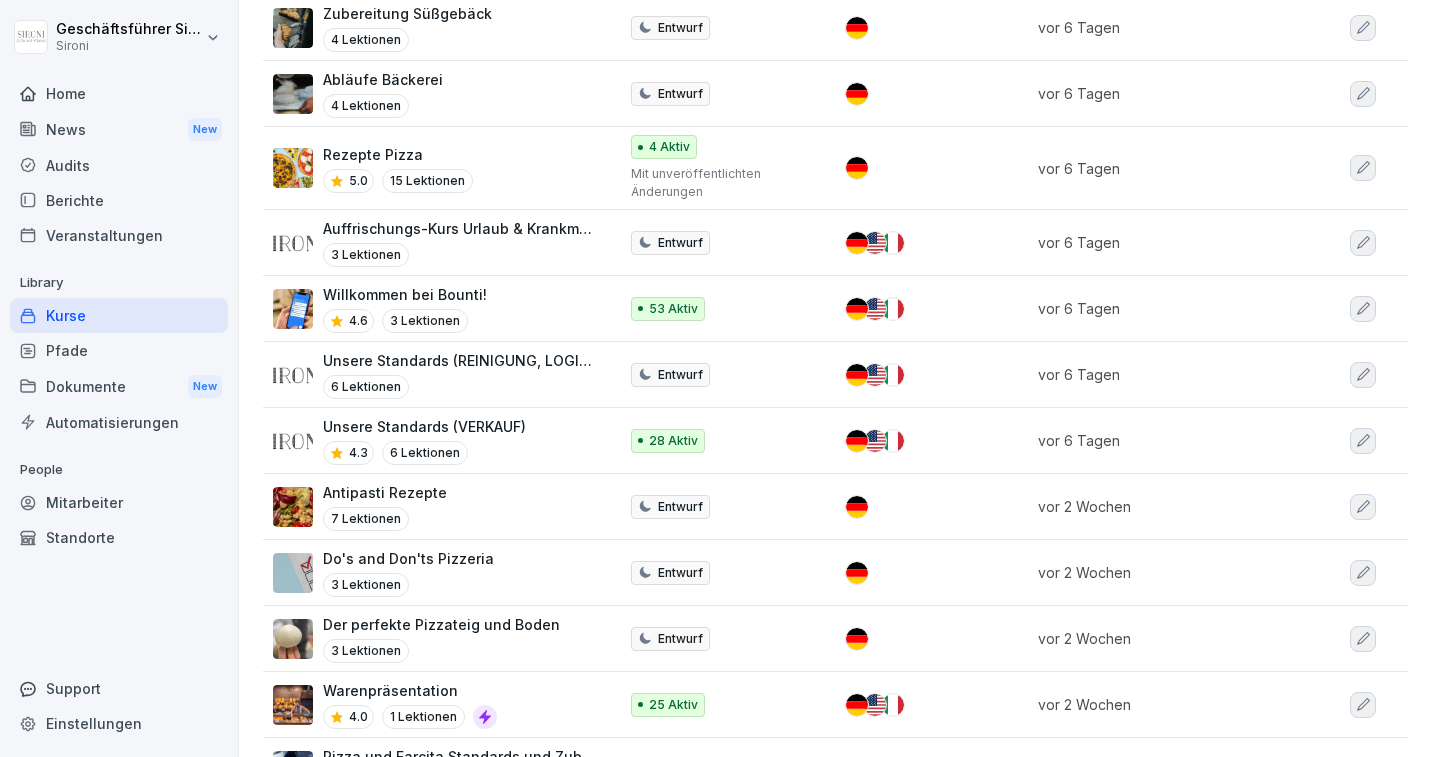 scroll, scrollTop: 966, scrollLeft: 0, axis: vertical 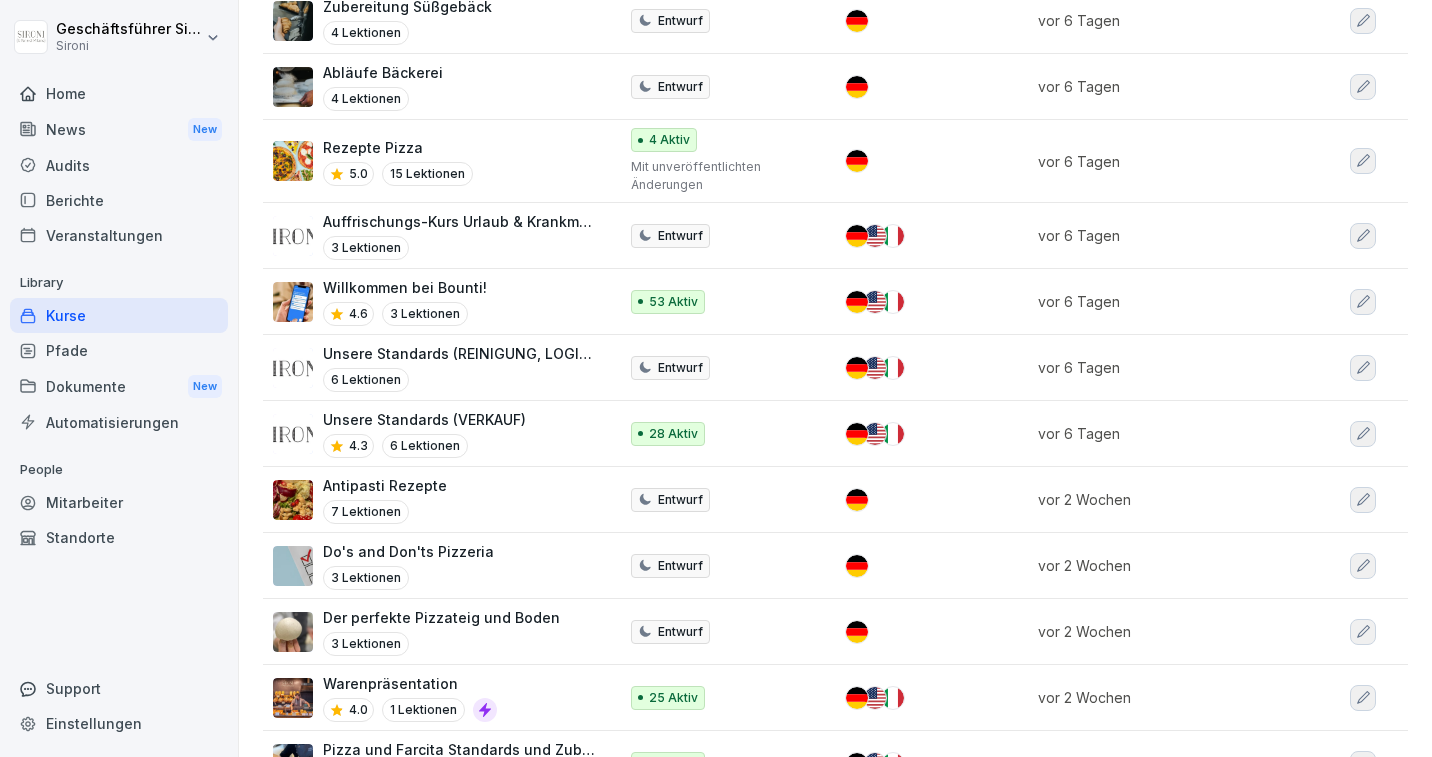 click on "Antipasti Rezepte 7 Lektionen" at bounding box center (435, 499) 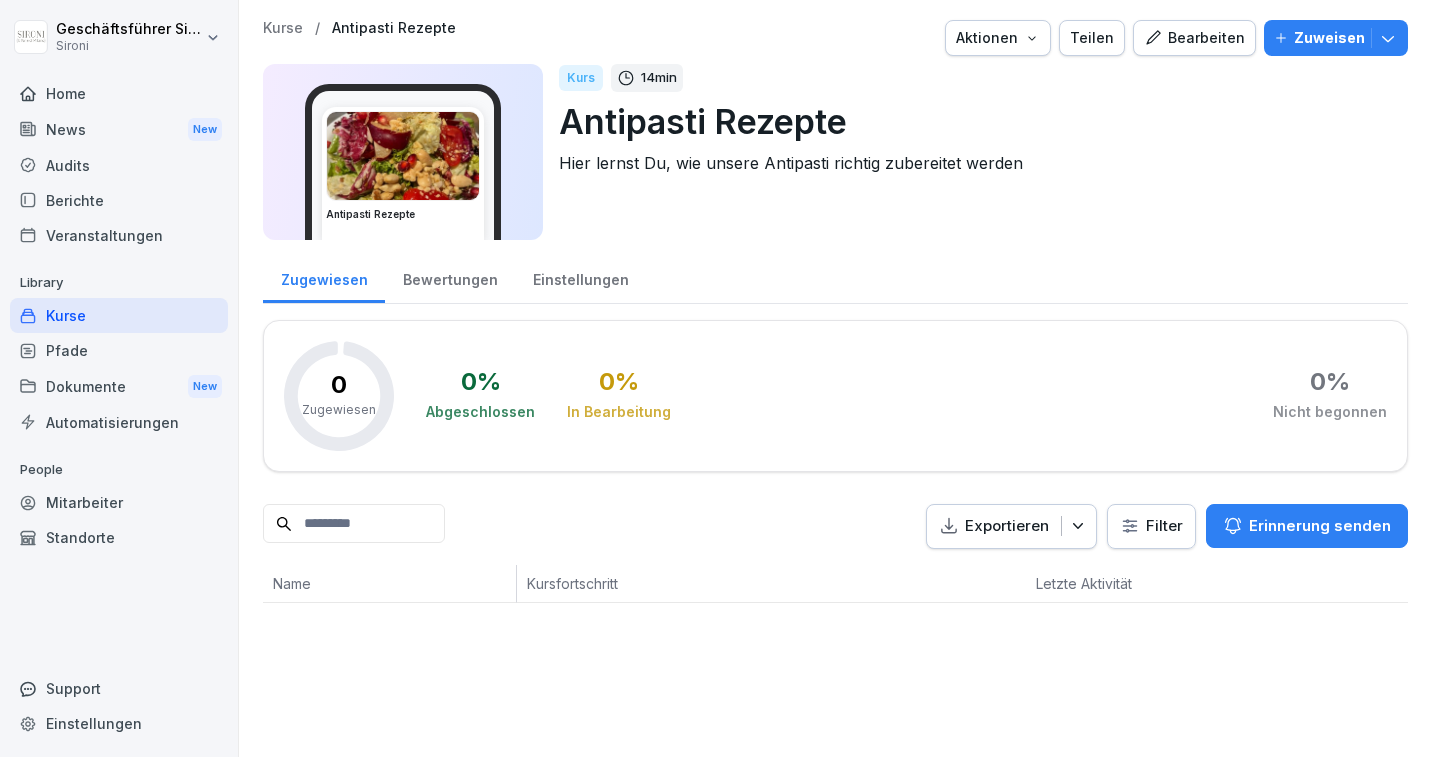 scroll, scrollTop: 0, scrollLeft: 0, axis: both 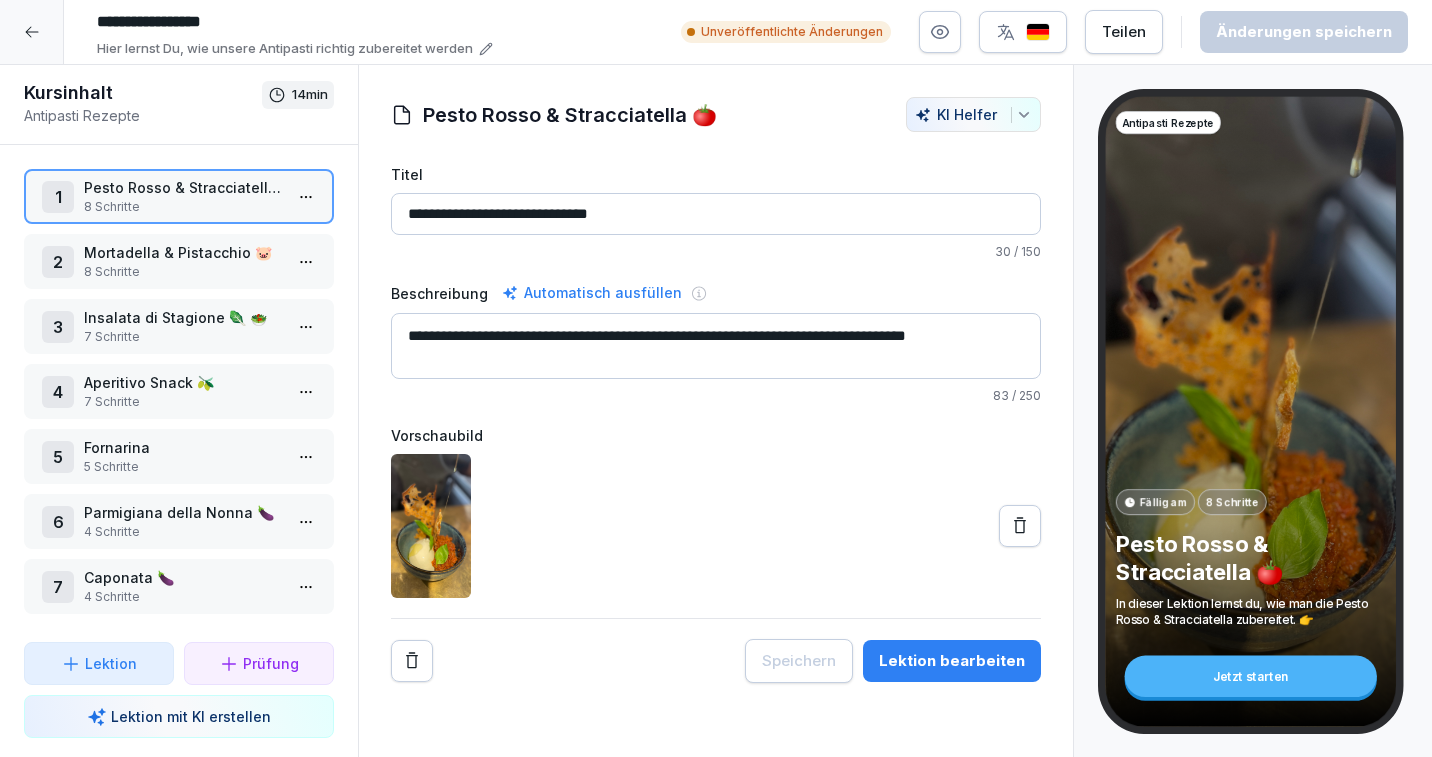 click on "8 Schritte" at bounding box center (183, 272) 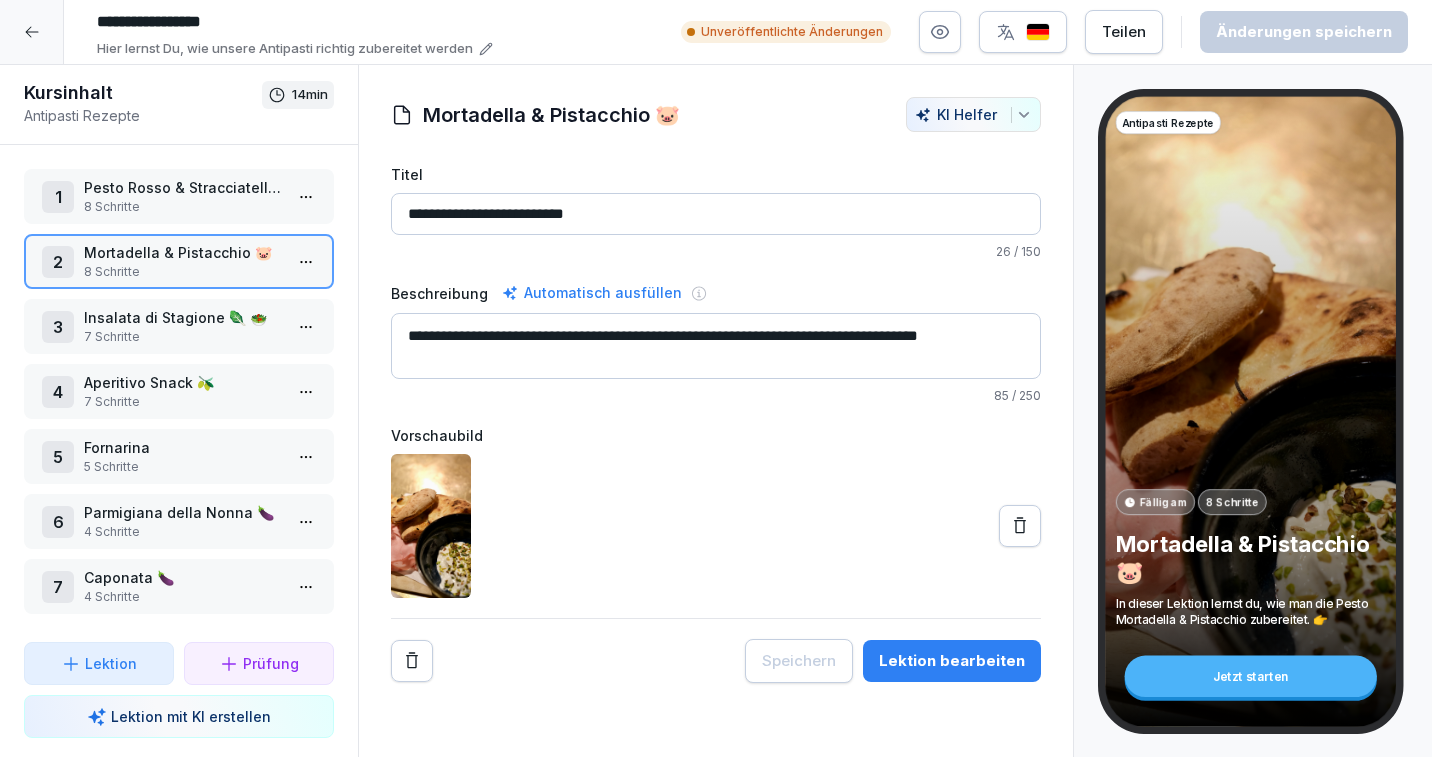 click 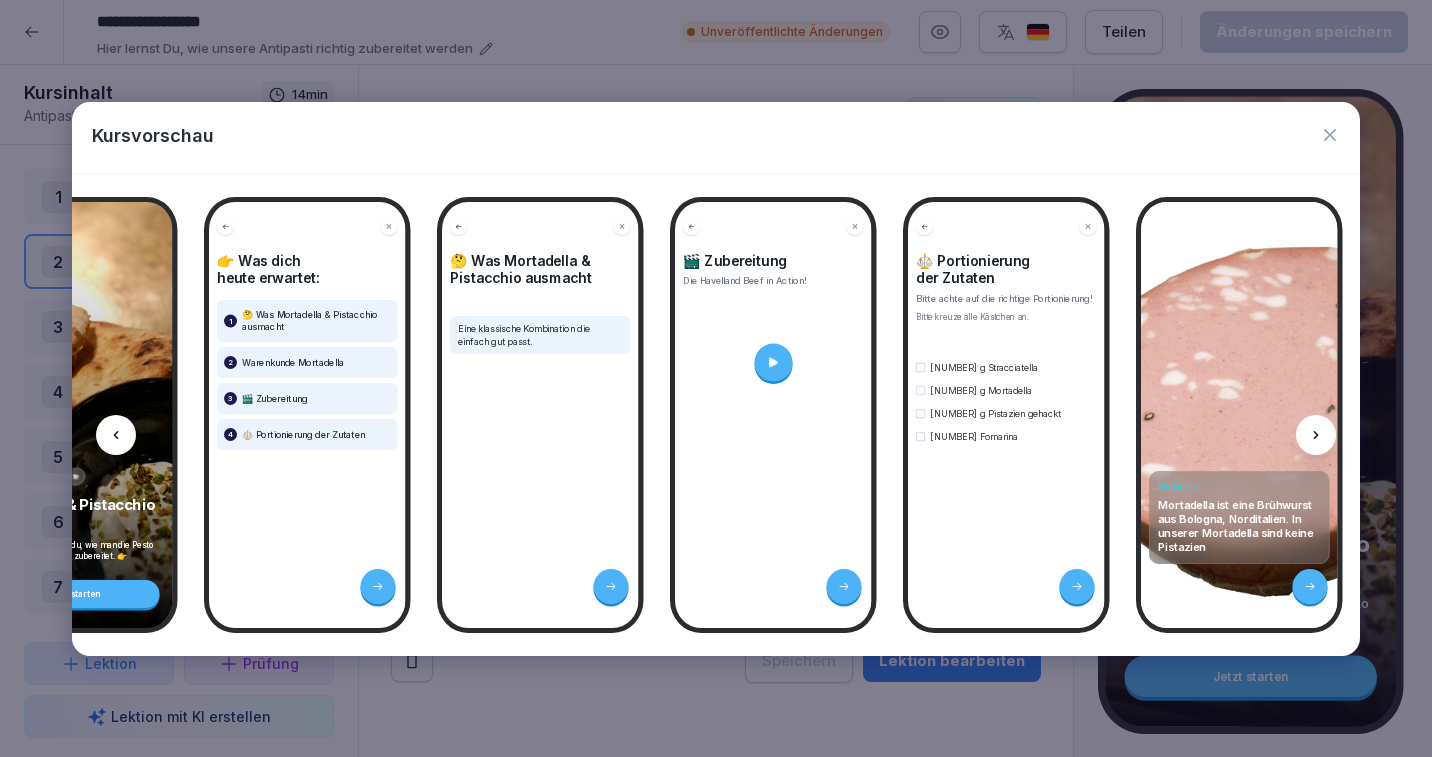 scroll, scrollTop: 0, scrollLeft: 2470, axis: horizontal 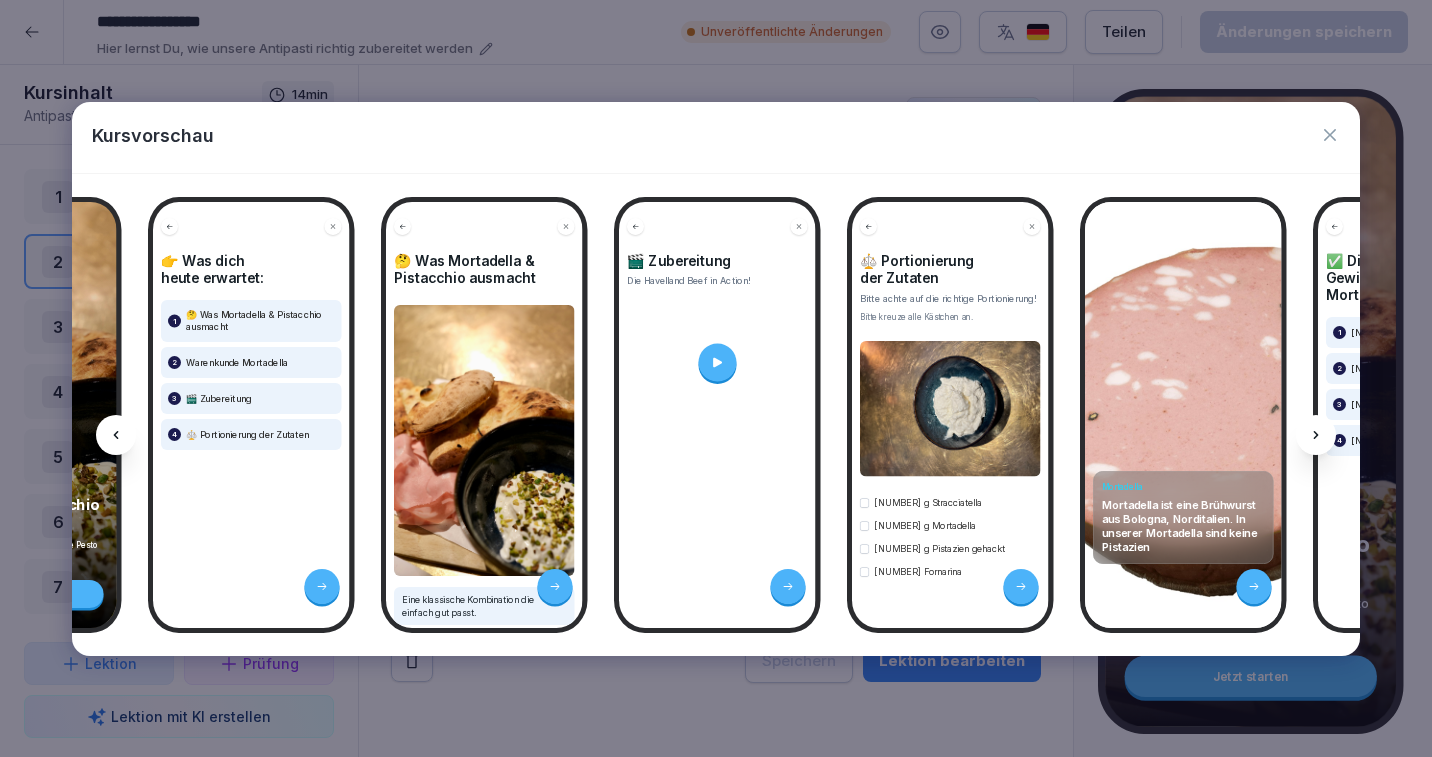 click 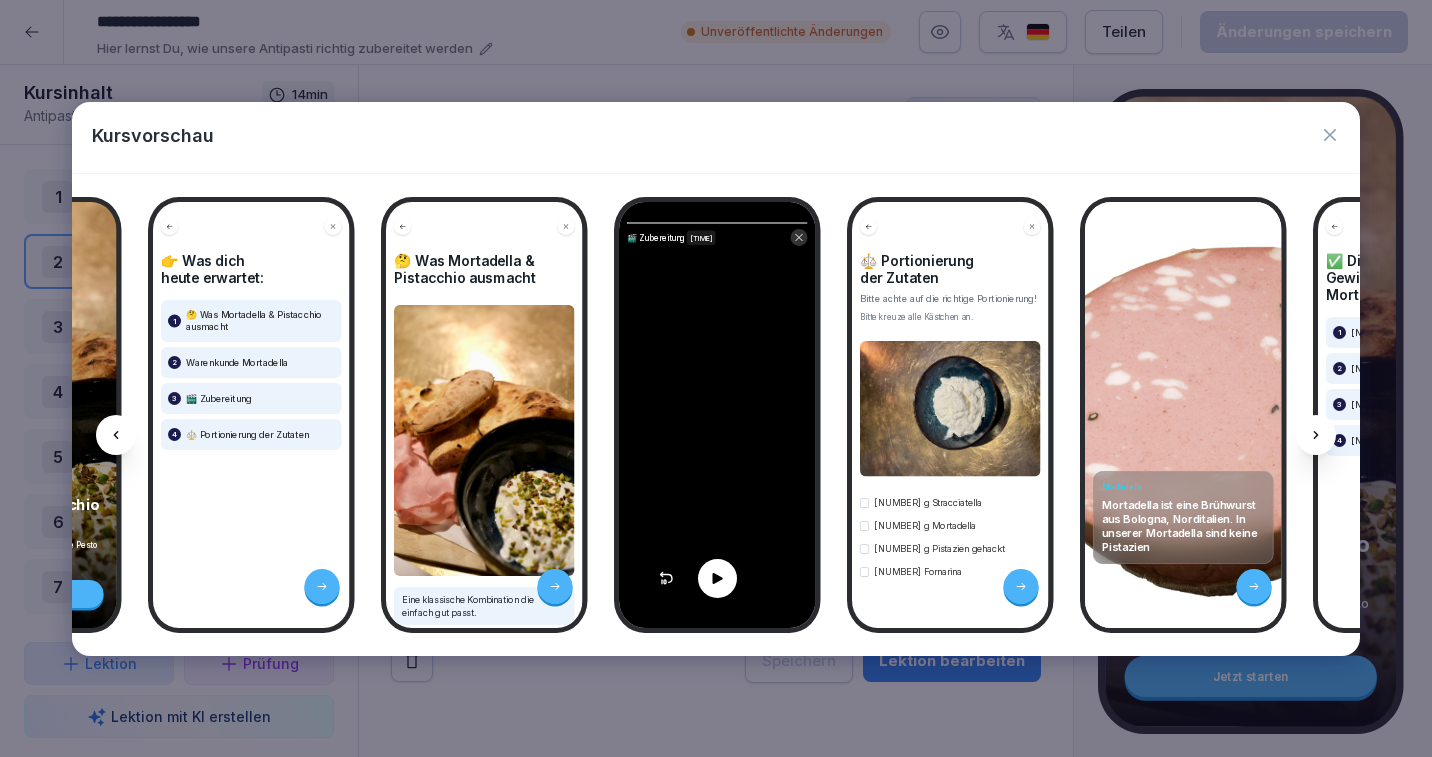 click at bounding box center (716, 578) 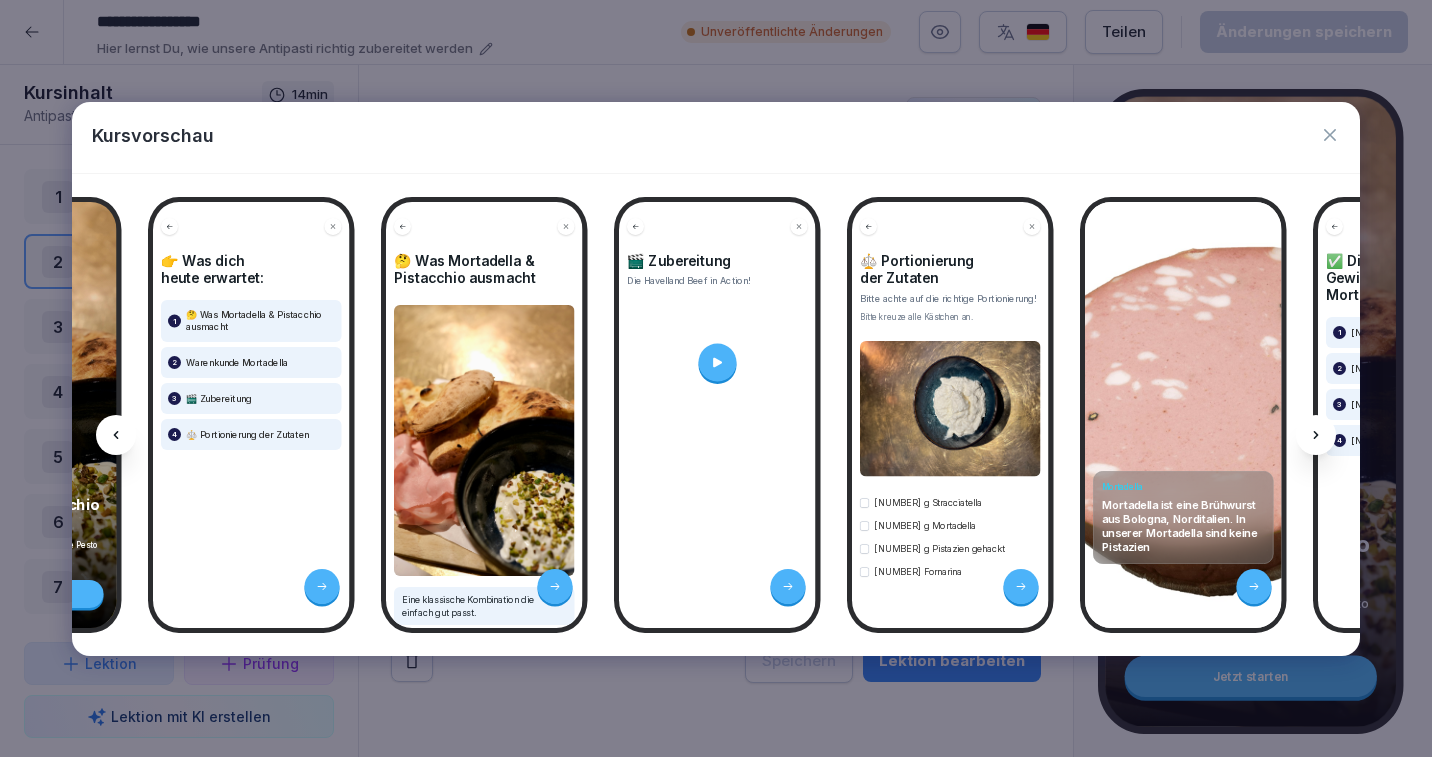 click 